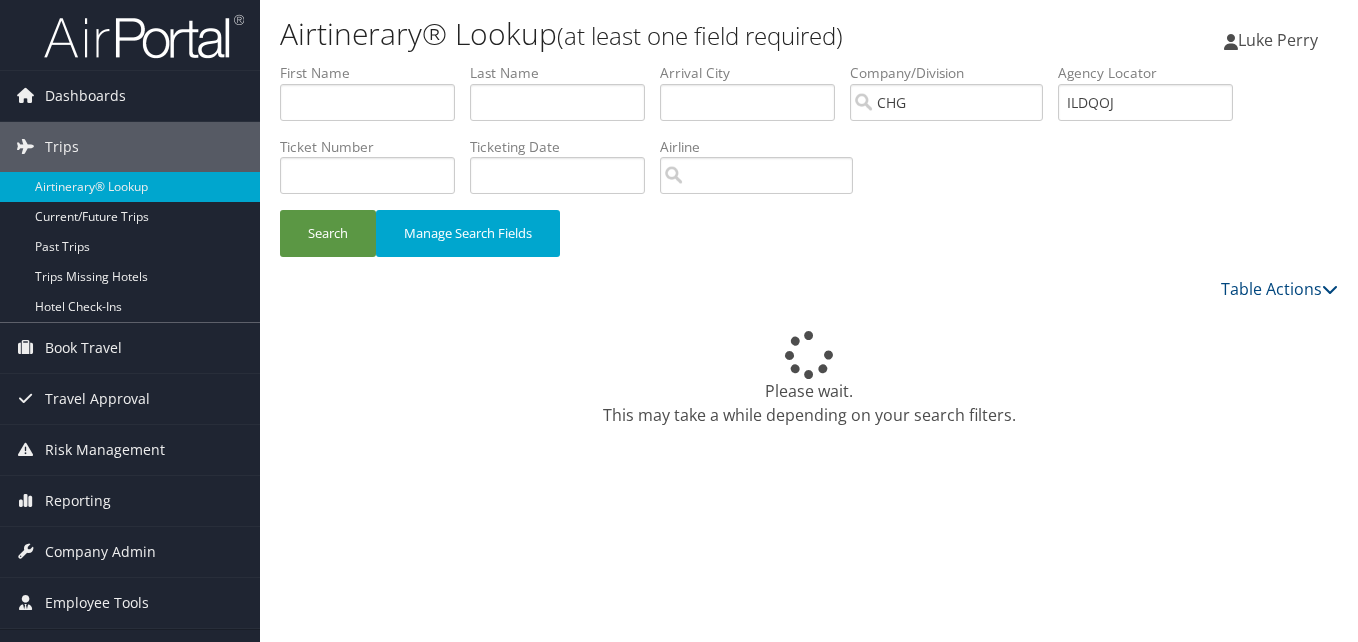 scroll, scrollTop: 0, scrollLeft: 0, axis: both 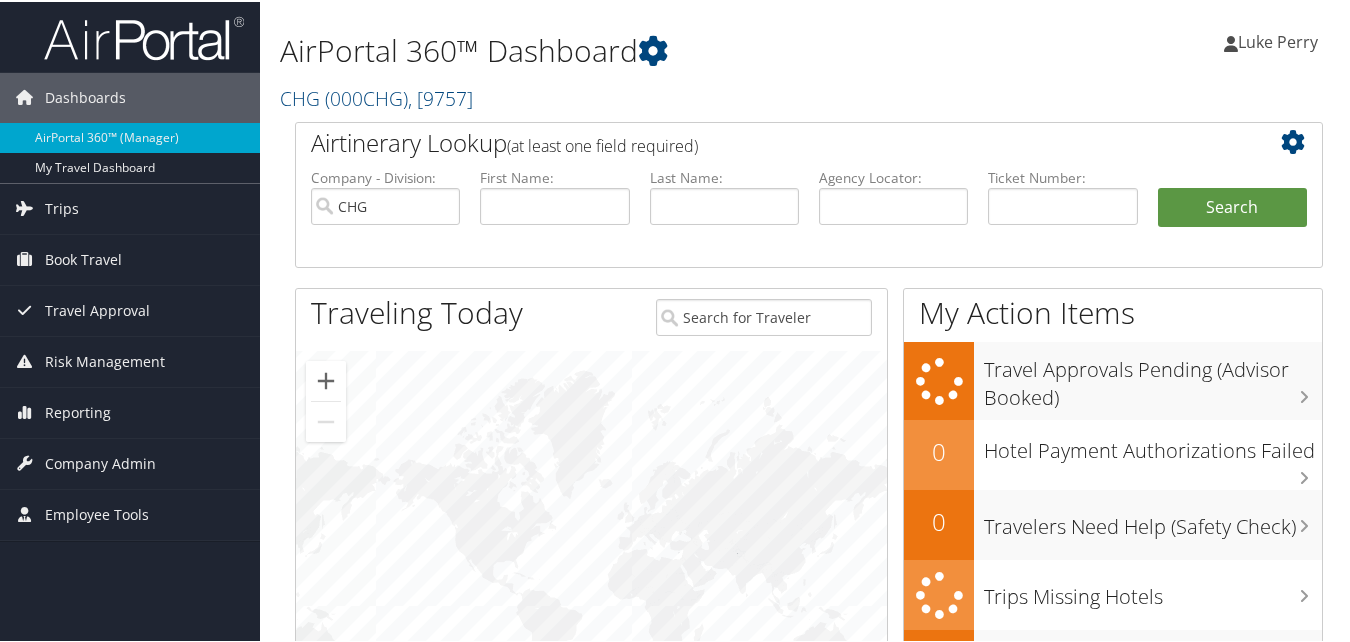 click on "Agency Locator:" at bounding box center (893, 212) 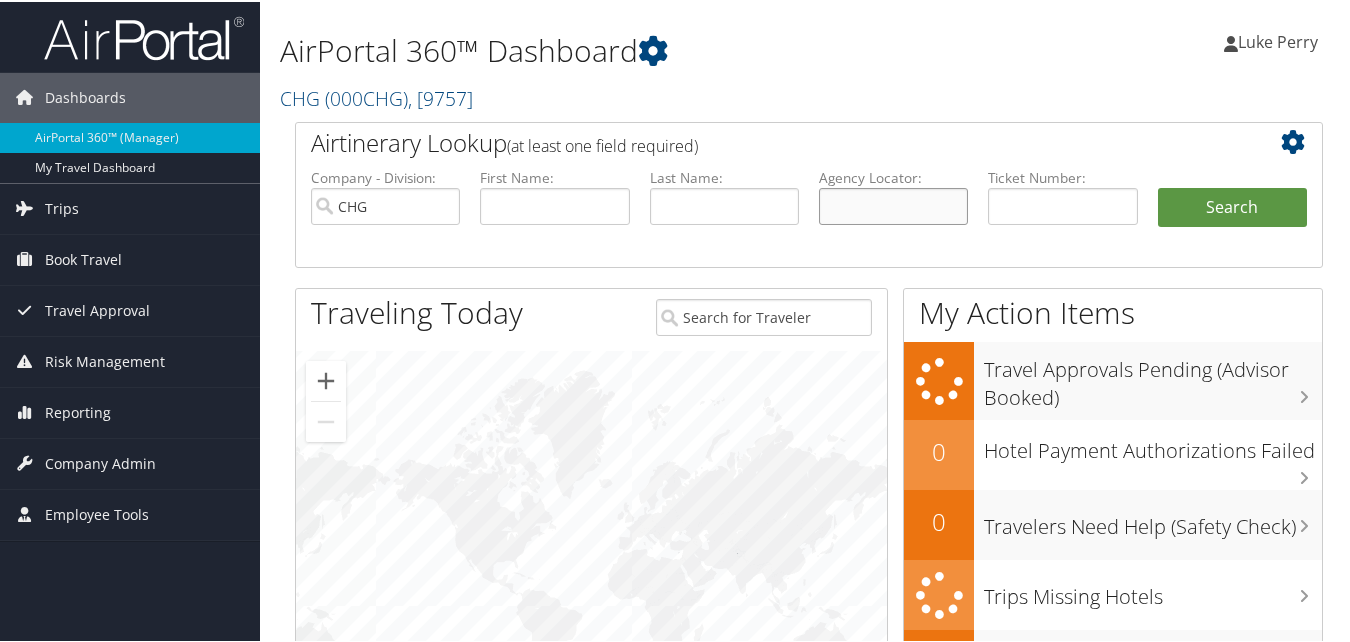click at bounding box center (893, 204) 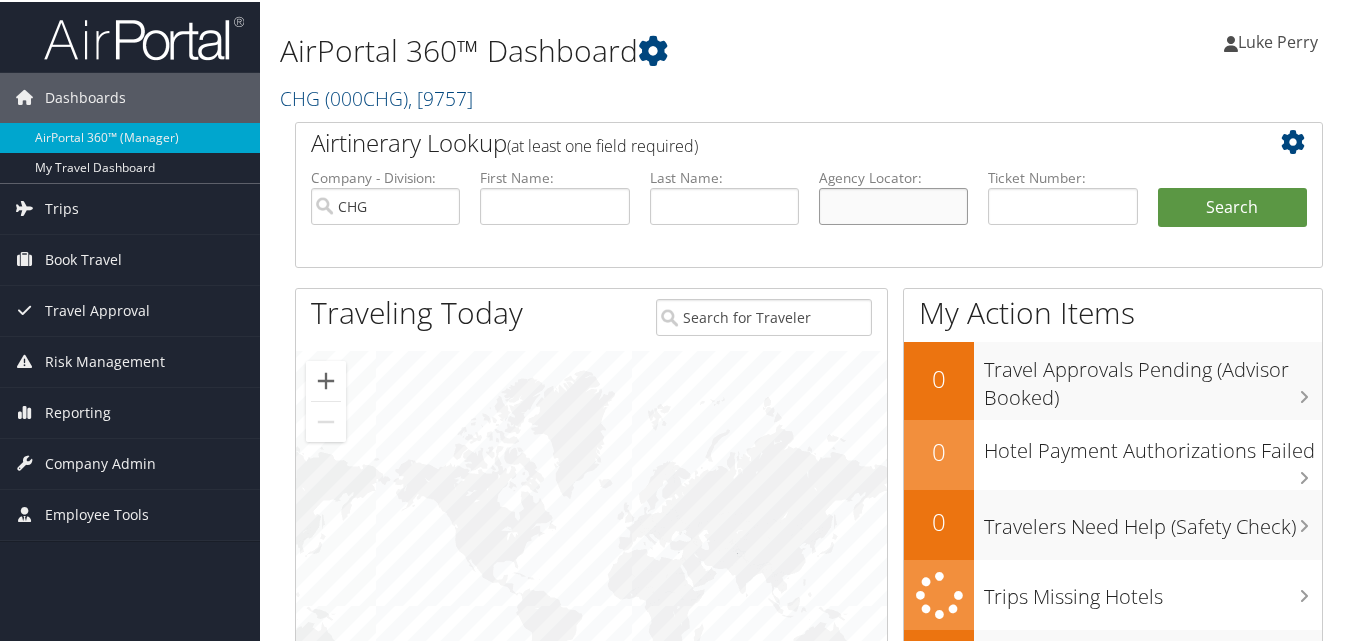 paste on "FXEKTJ" 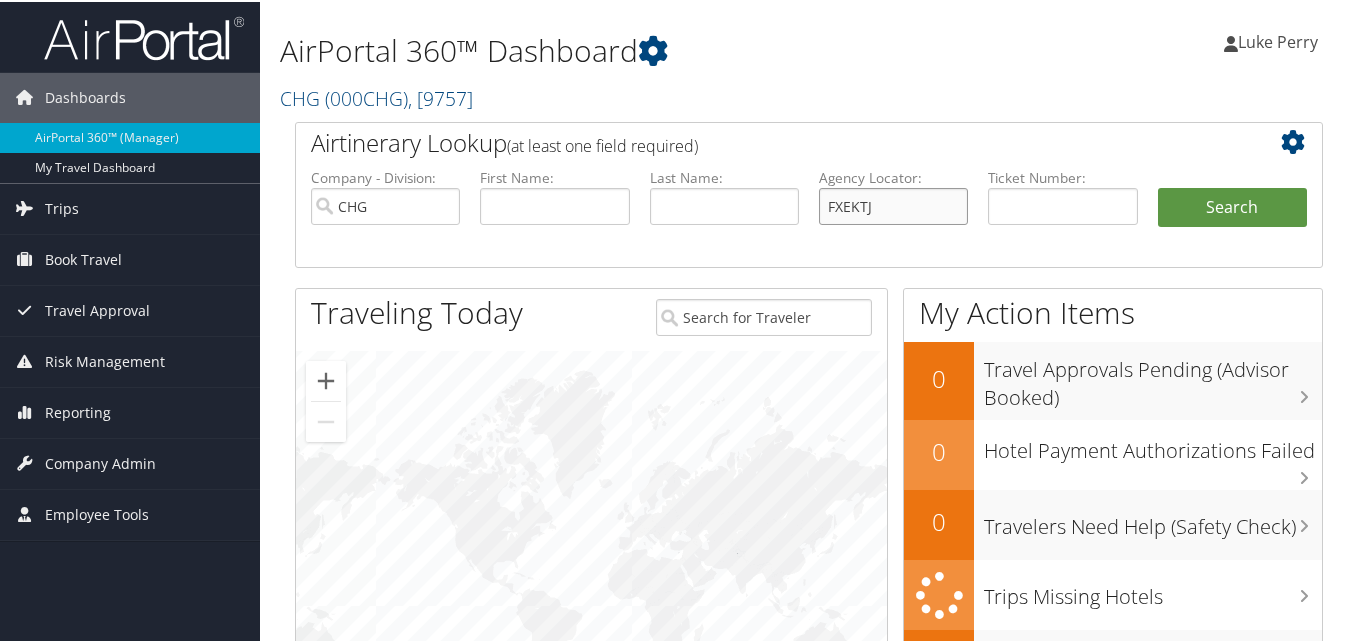 type on "FXEKTJ" 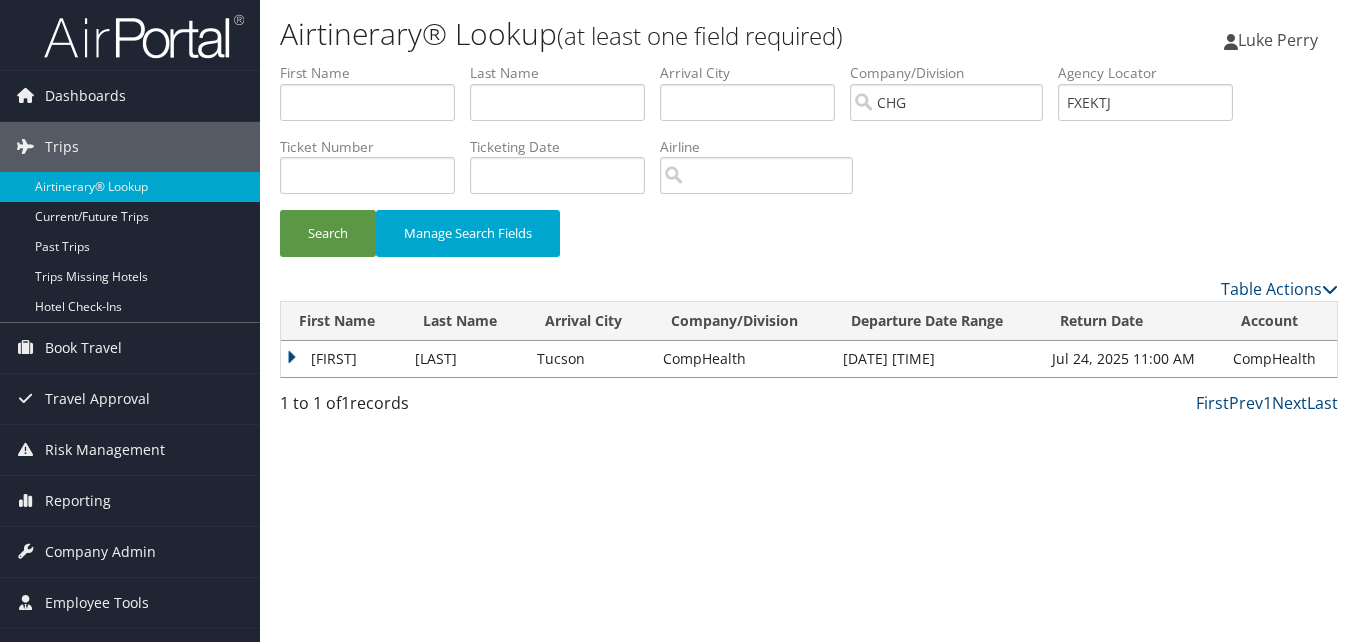 scroll, scrollTop: 0, scrollLeft: 0, axis: both 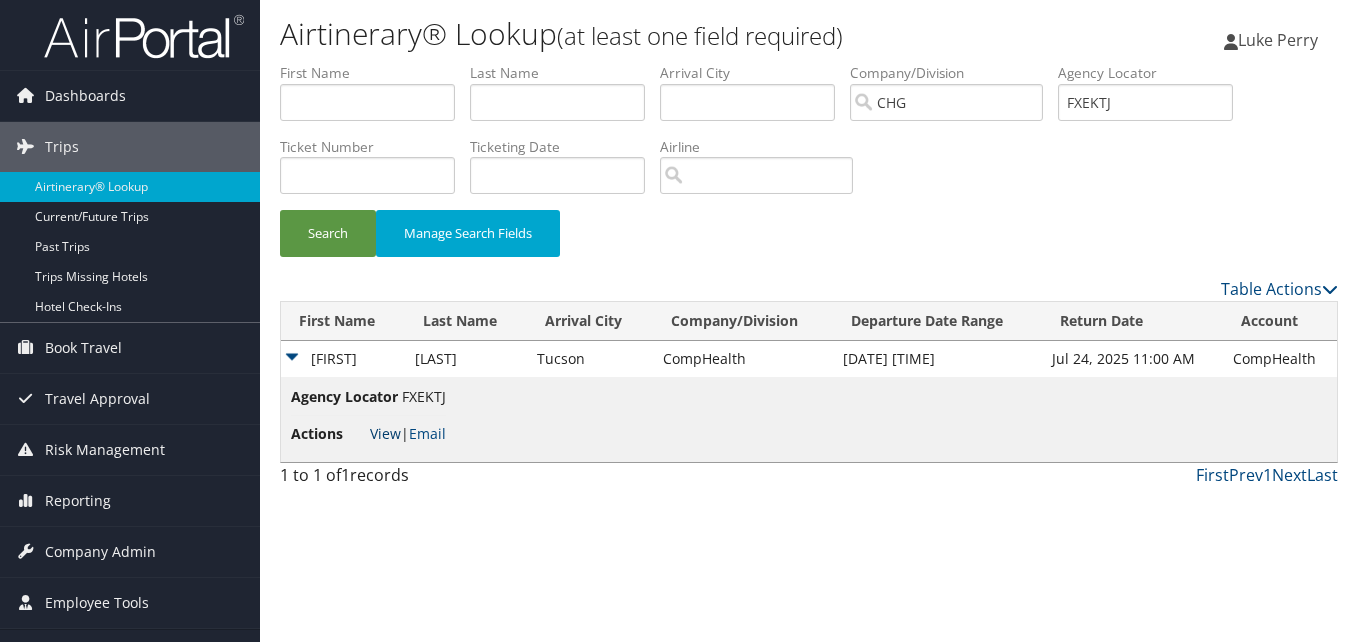 click on "View" at bounding box center [385, 433] 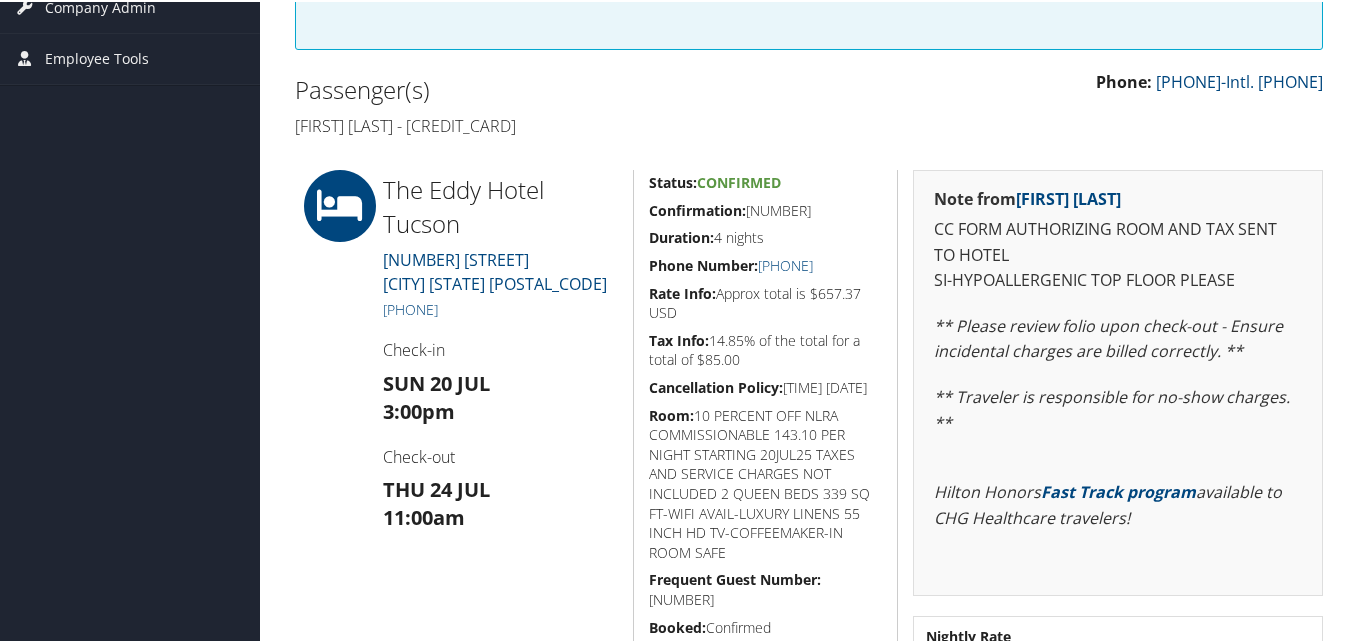 scroll, scrollTop: 400, scrollLeft: 0, axis: vertical 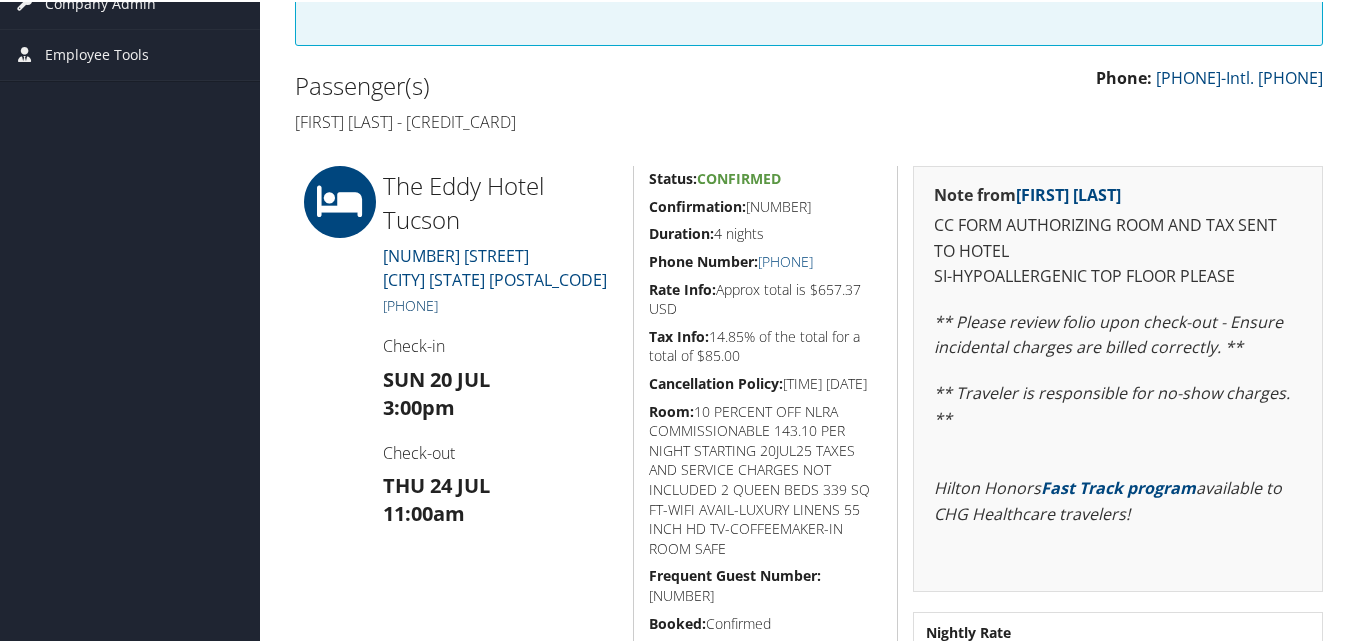 drag, startPoint x: 522, startPoint y: 300, endPoint x: 401, endPoint y: 304, distance: 121.0661 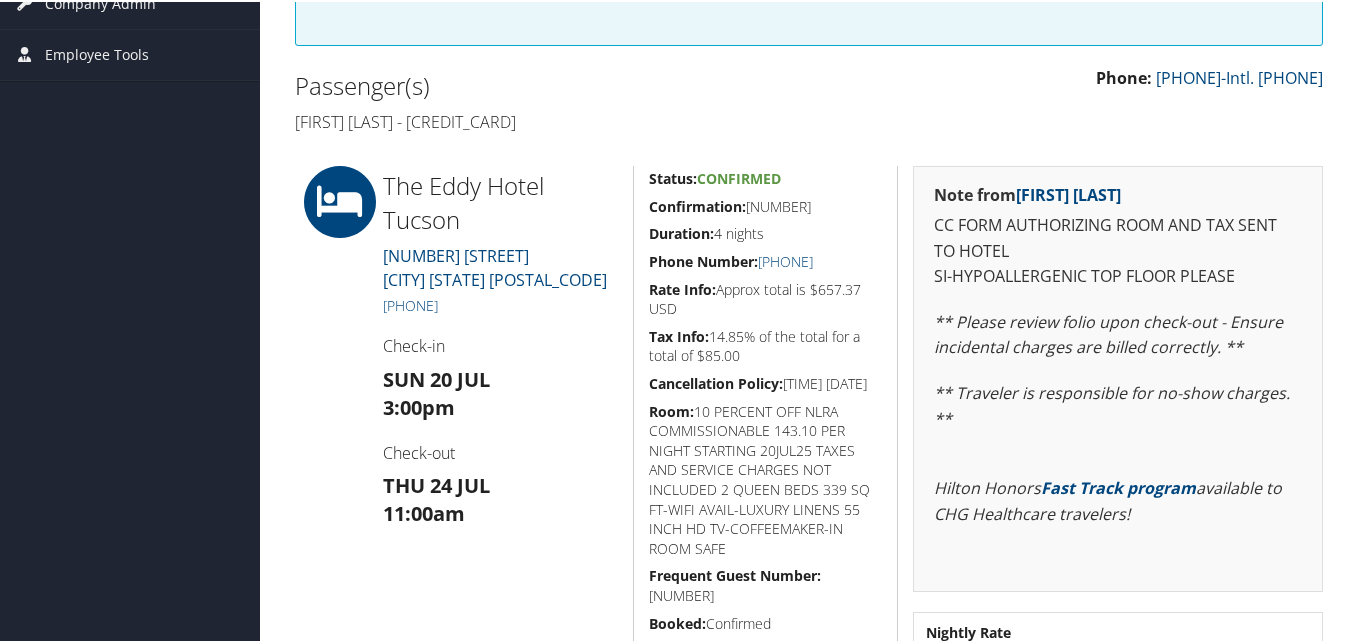 copy on "(520) 297-8624" 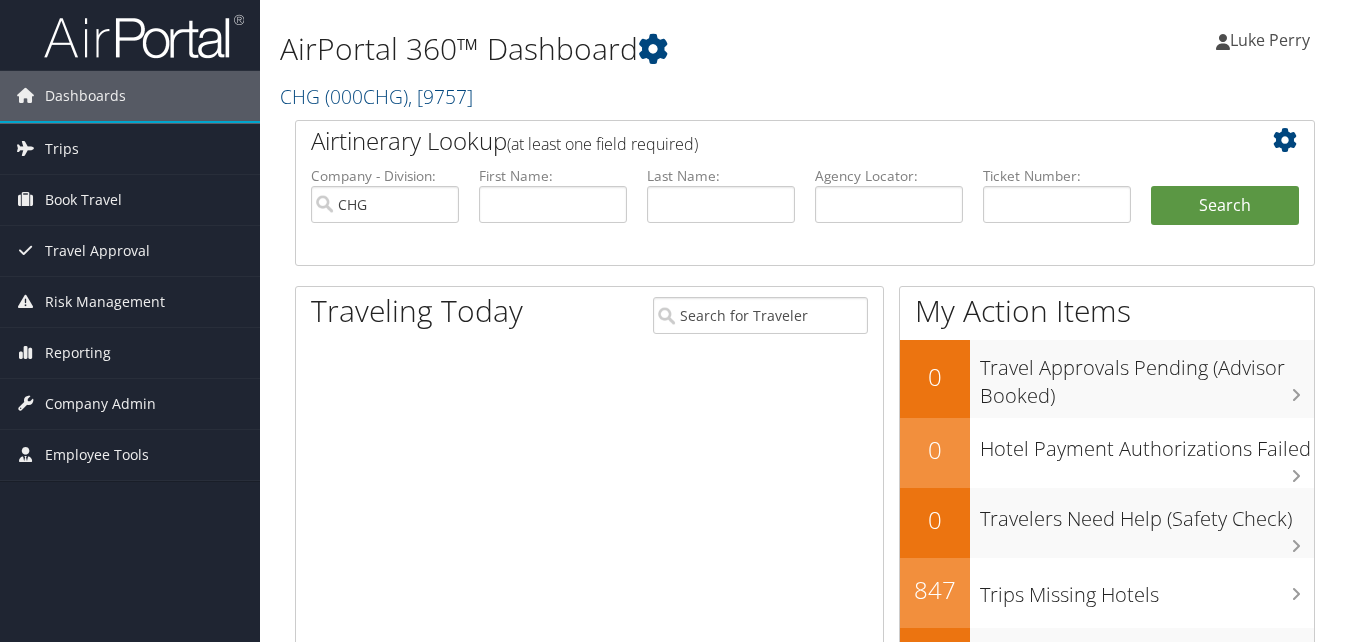 scroll, scrollTop: 0, scrollLeft: 0, axis: both 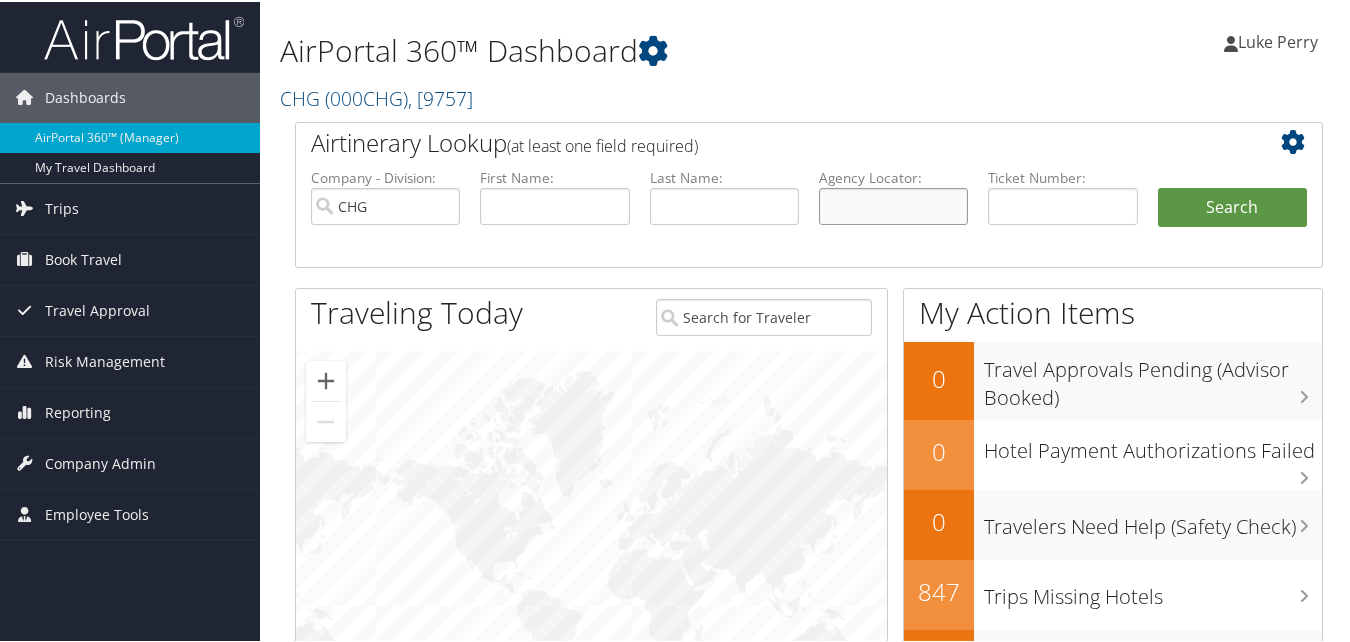 click at bounding box center (893, 204) 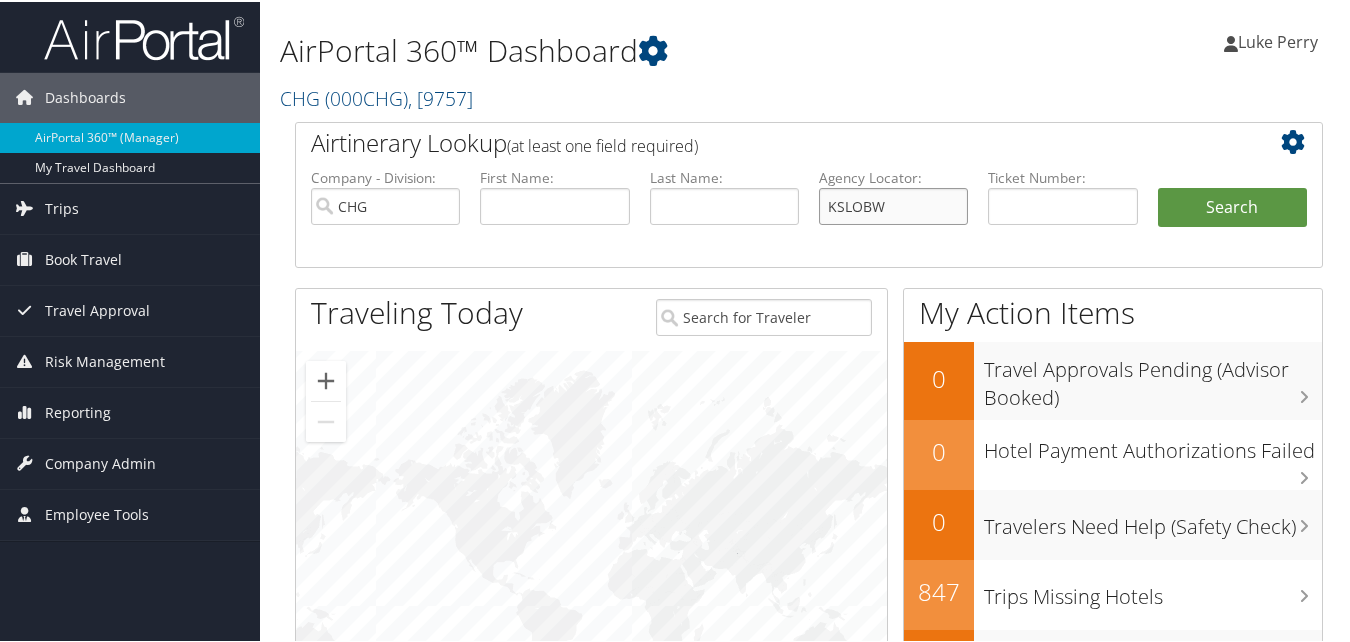 type on "KSLOBW" 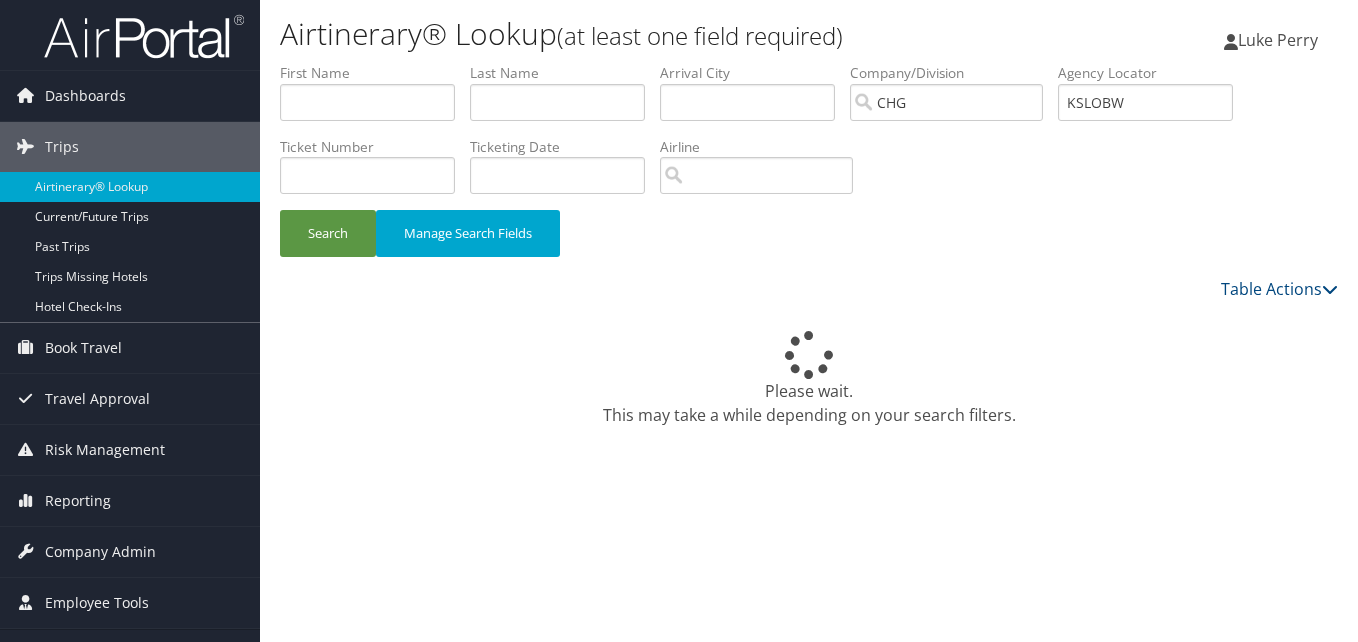 scroll, scrollTop: 0, scrollLeft: 0, axis: both 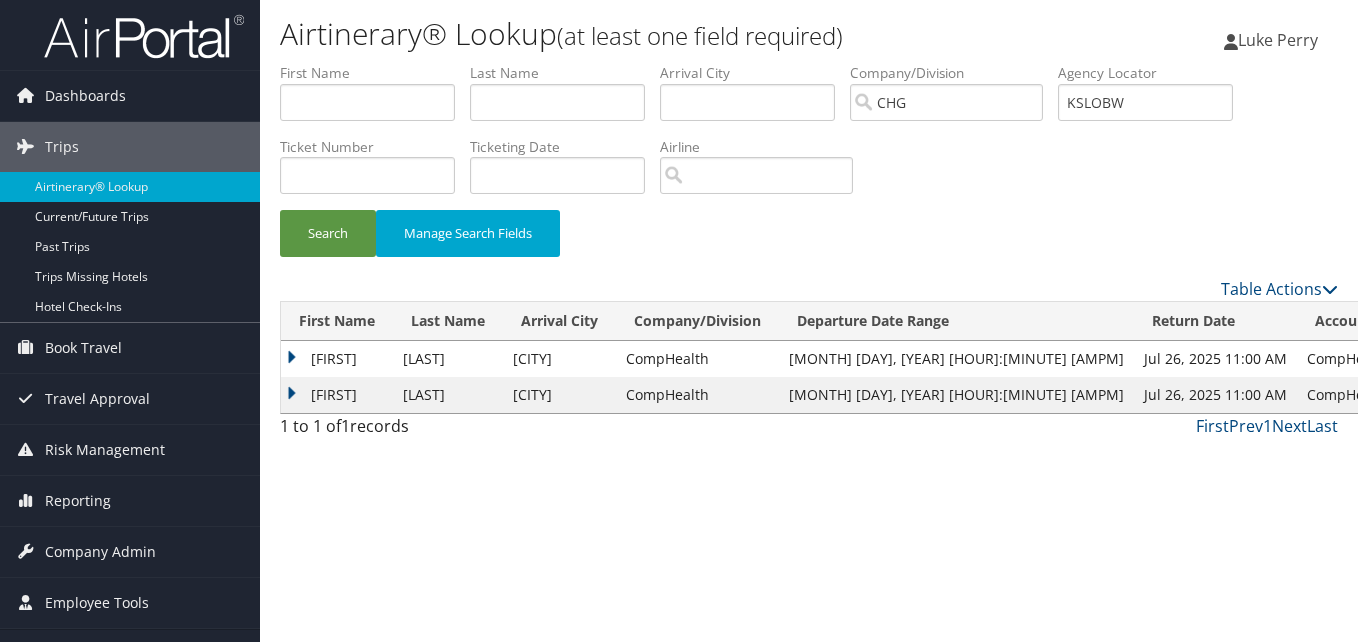 click on "[FIRST]" at bounding box center [337, 359] 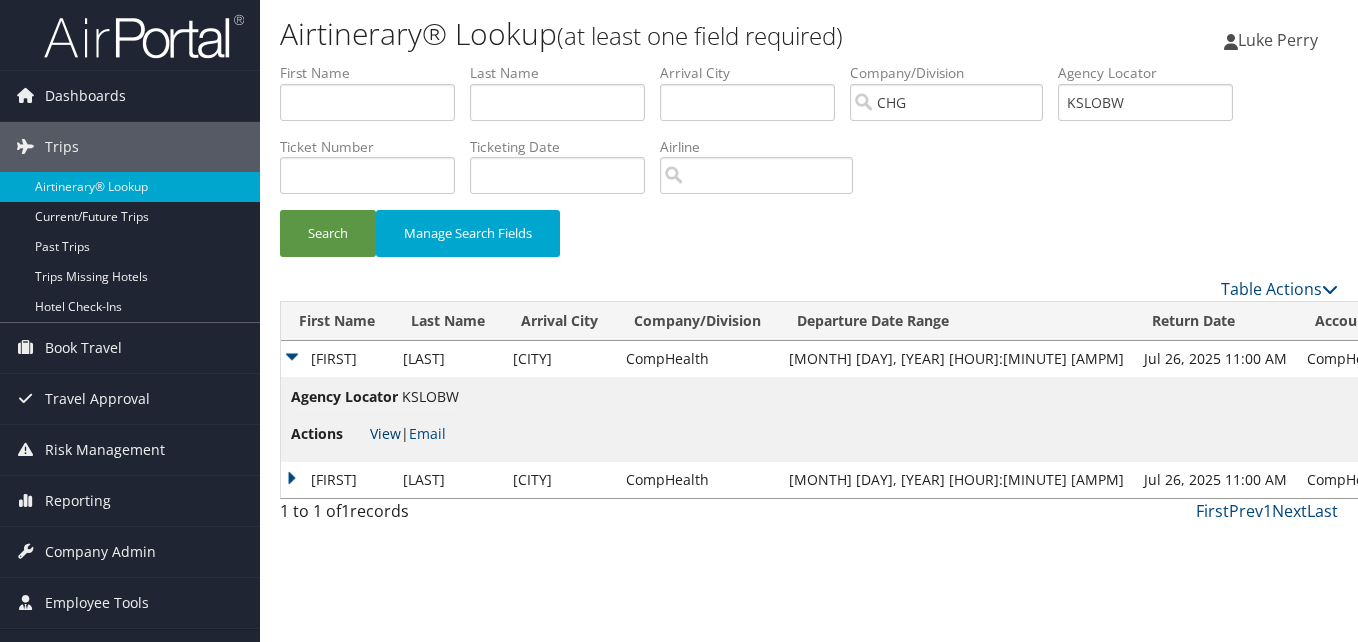 click on "View" at bounding box center [385, 433] 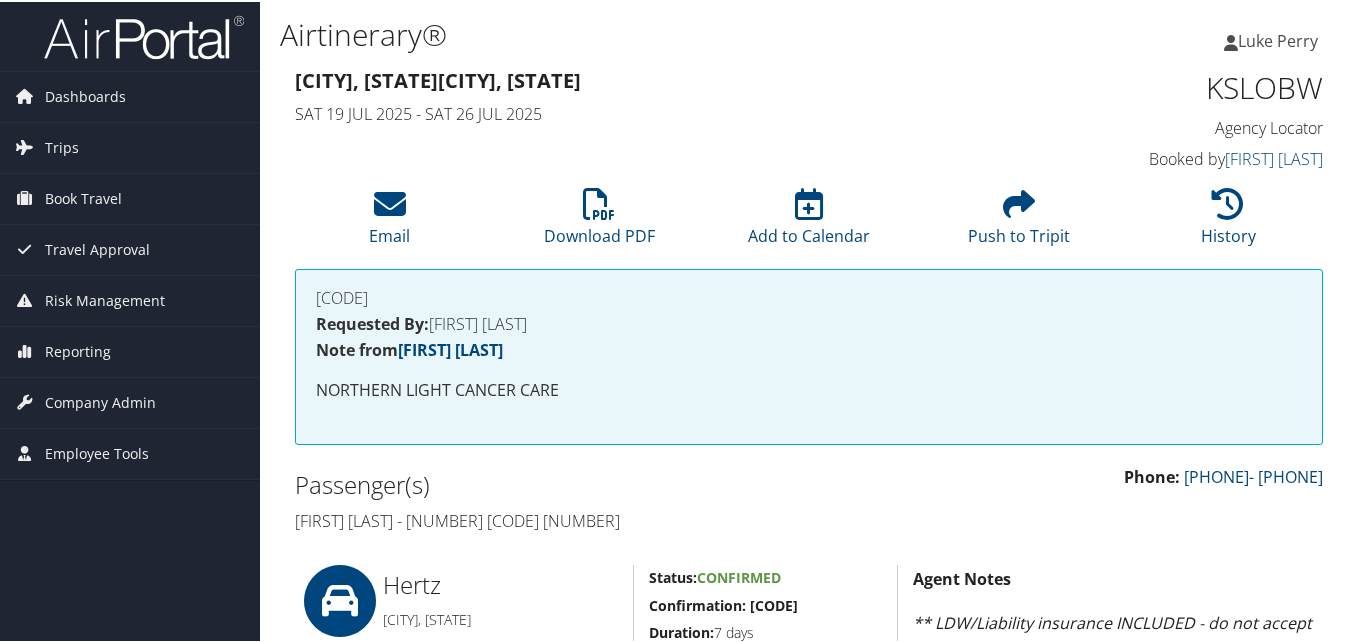 scroll, scrollTop: 0, scrollLeft: 0, axis: both 